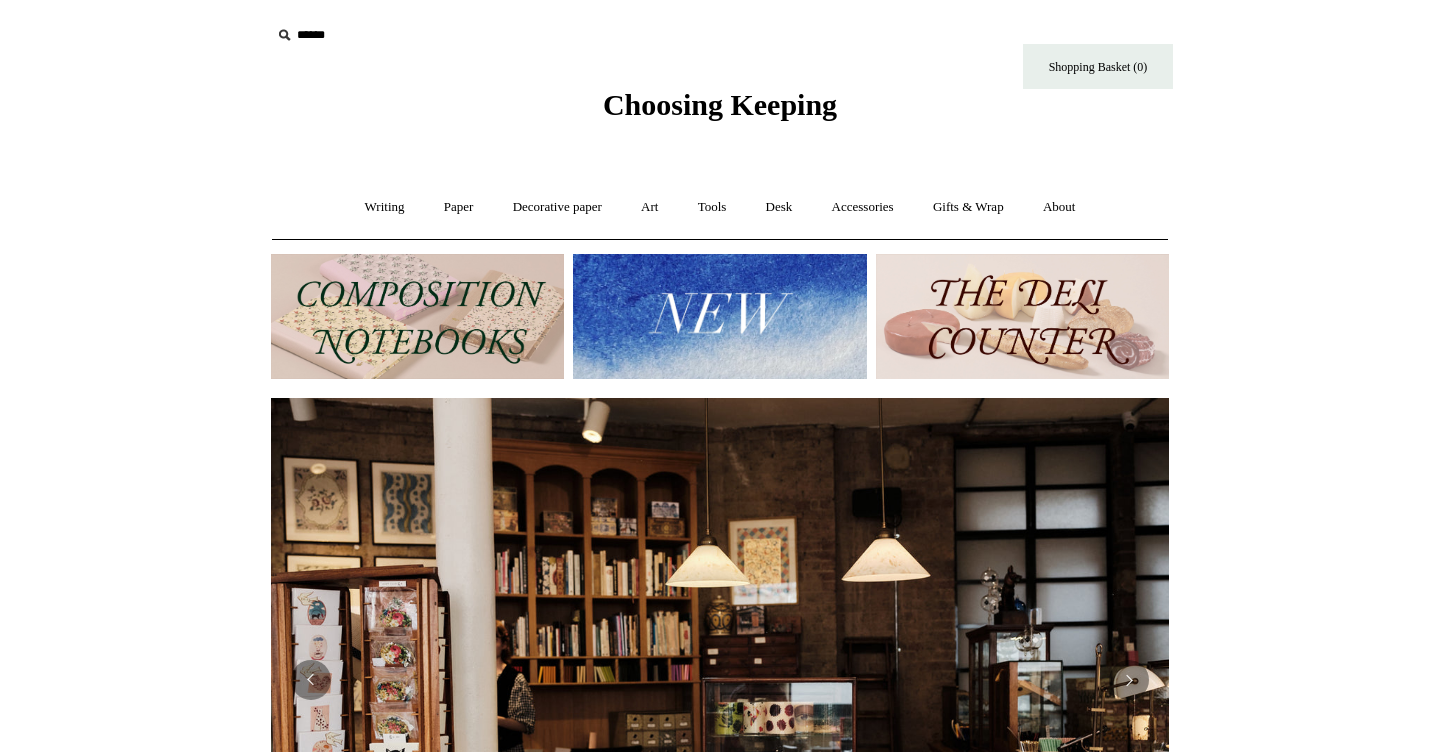 scroll, scrollTop: 0, scrollLeft: 0, axis: both 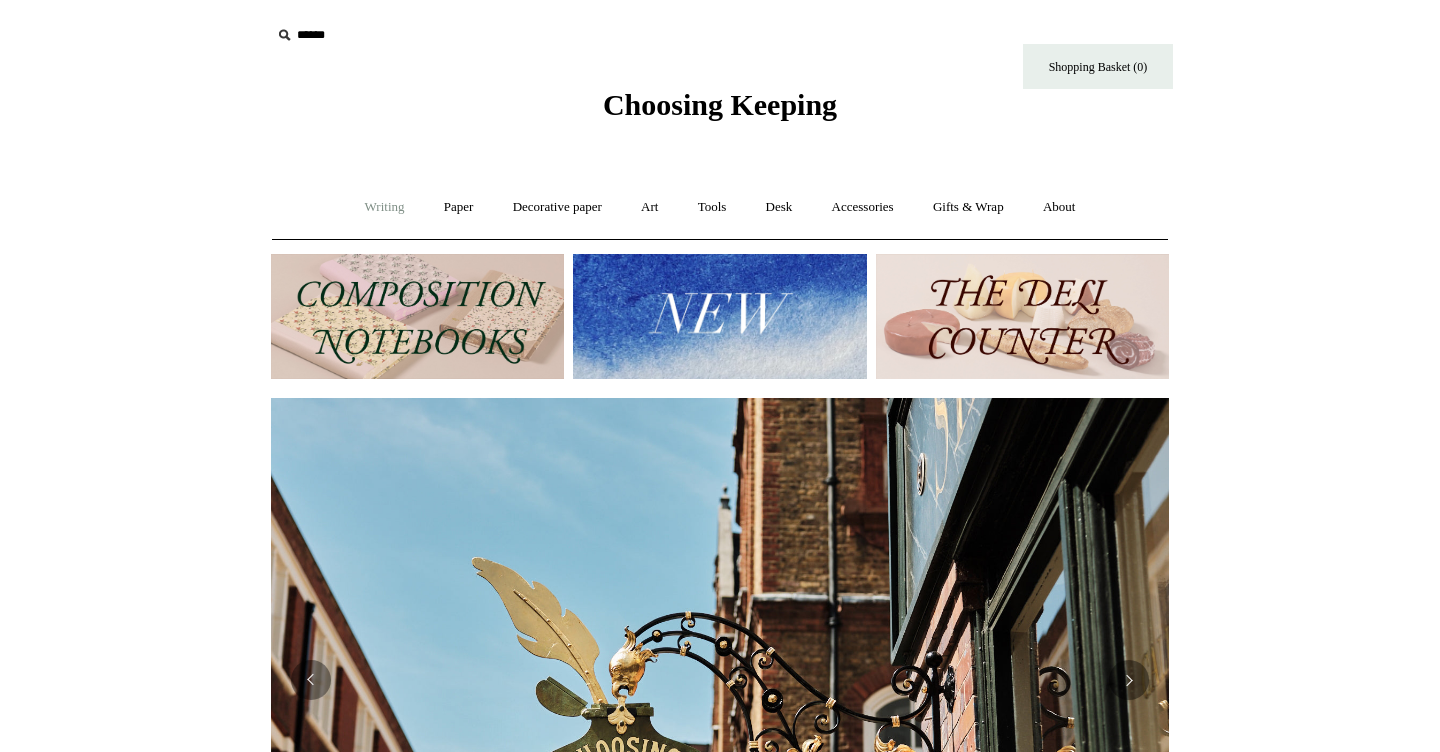 click on "Writing +" at bounding box center [385, 207] 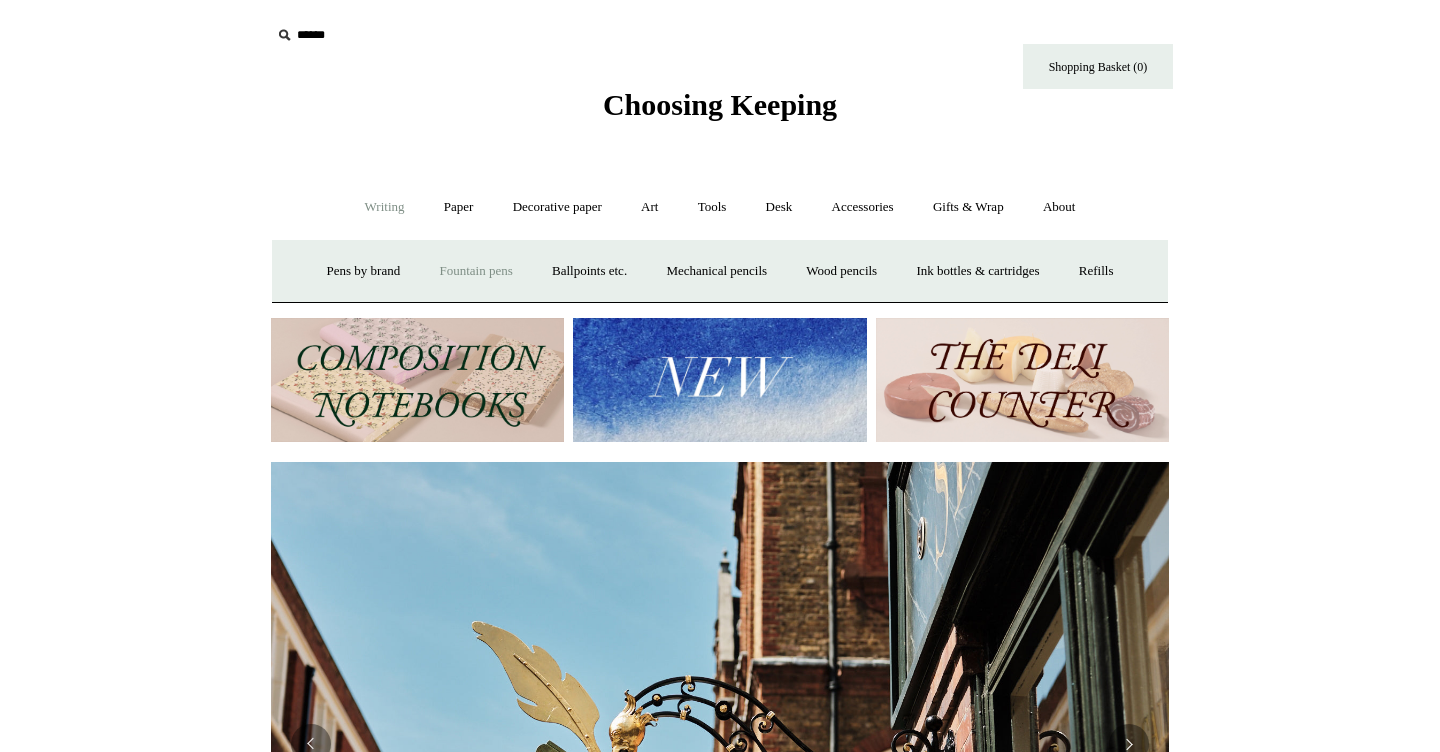 click on "Fountain pens +" at bounding box center [475, 271] 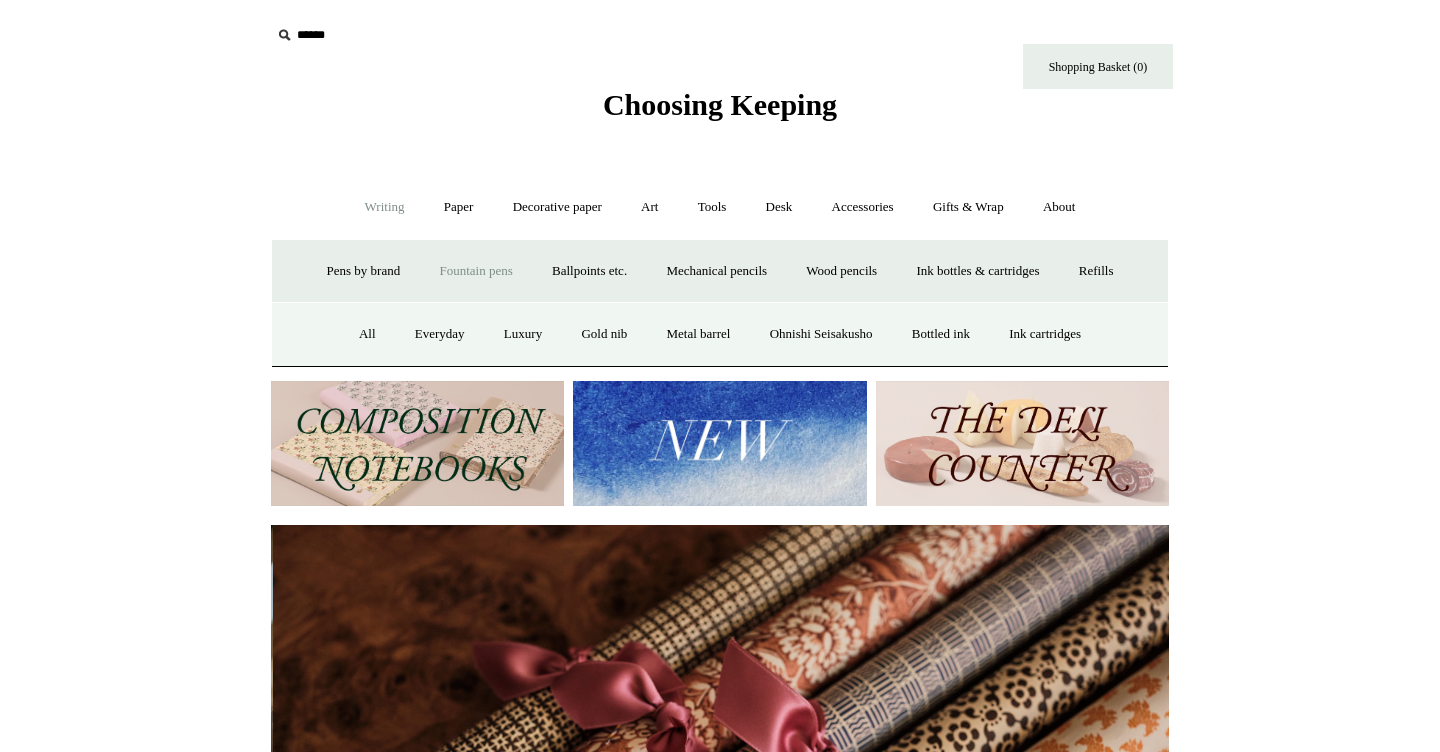 scroll, scrollTop: 0, scrollLeft: 1796, axis: horizontal 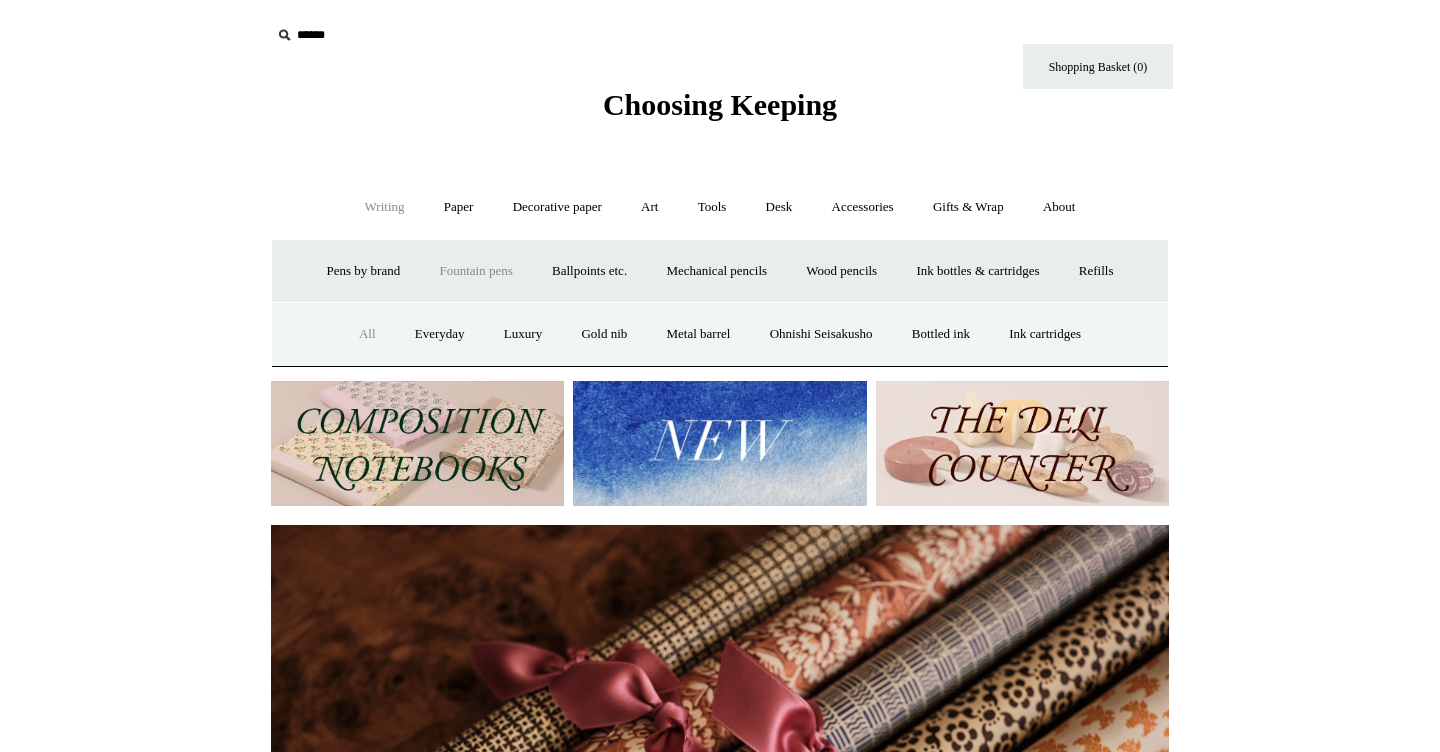 click on "All" at bounding box center (367, 334) 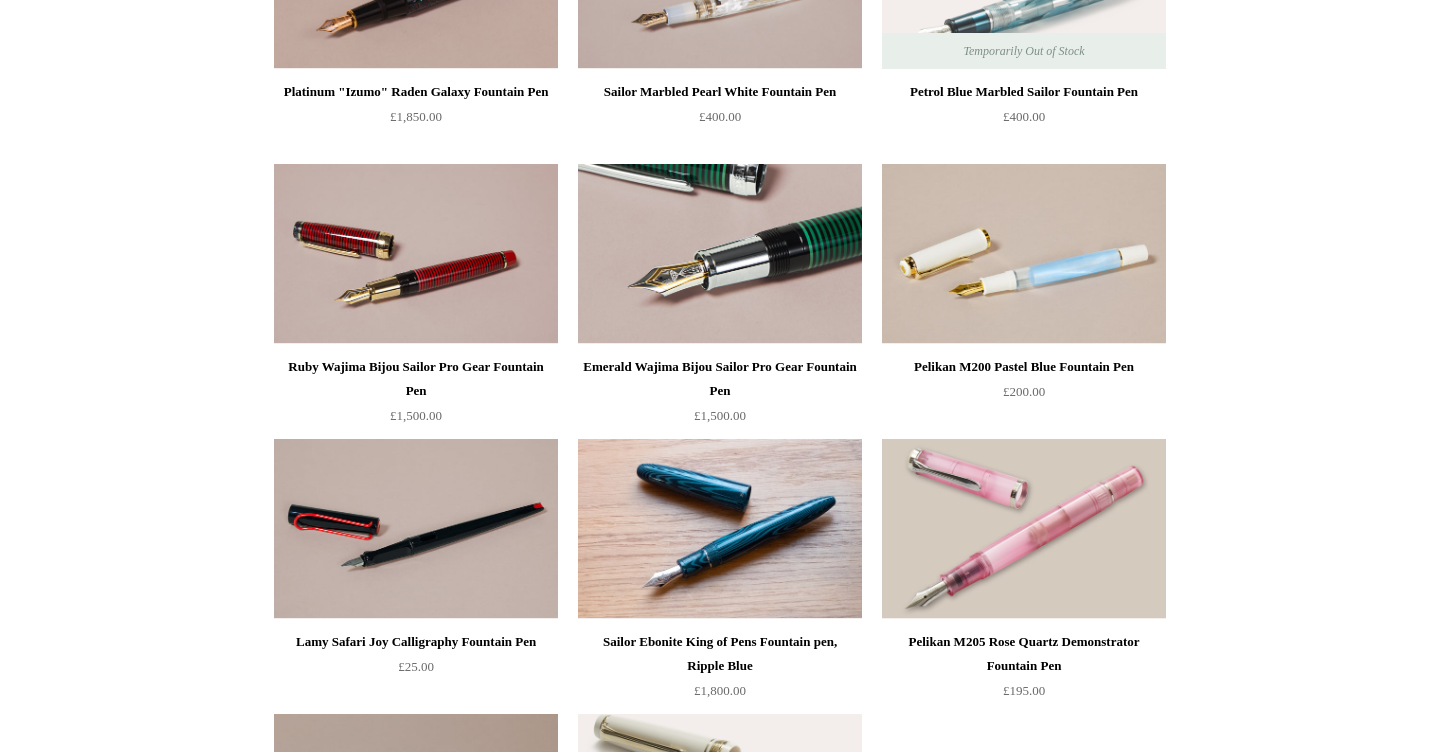 scroll, scrollTop: 7520, scrollLeft: 0, axis: vertical 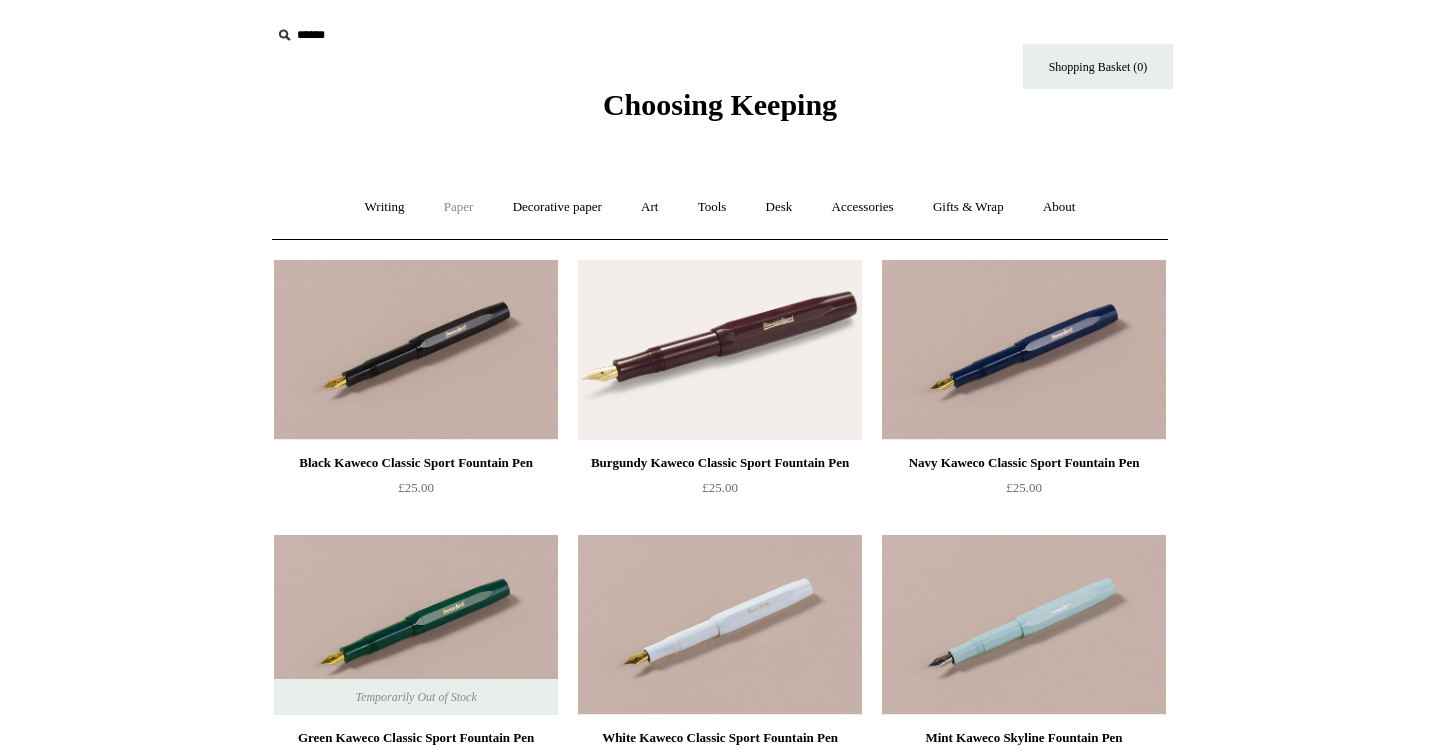 click on "Paper +" at bounding box center (459, 207) 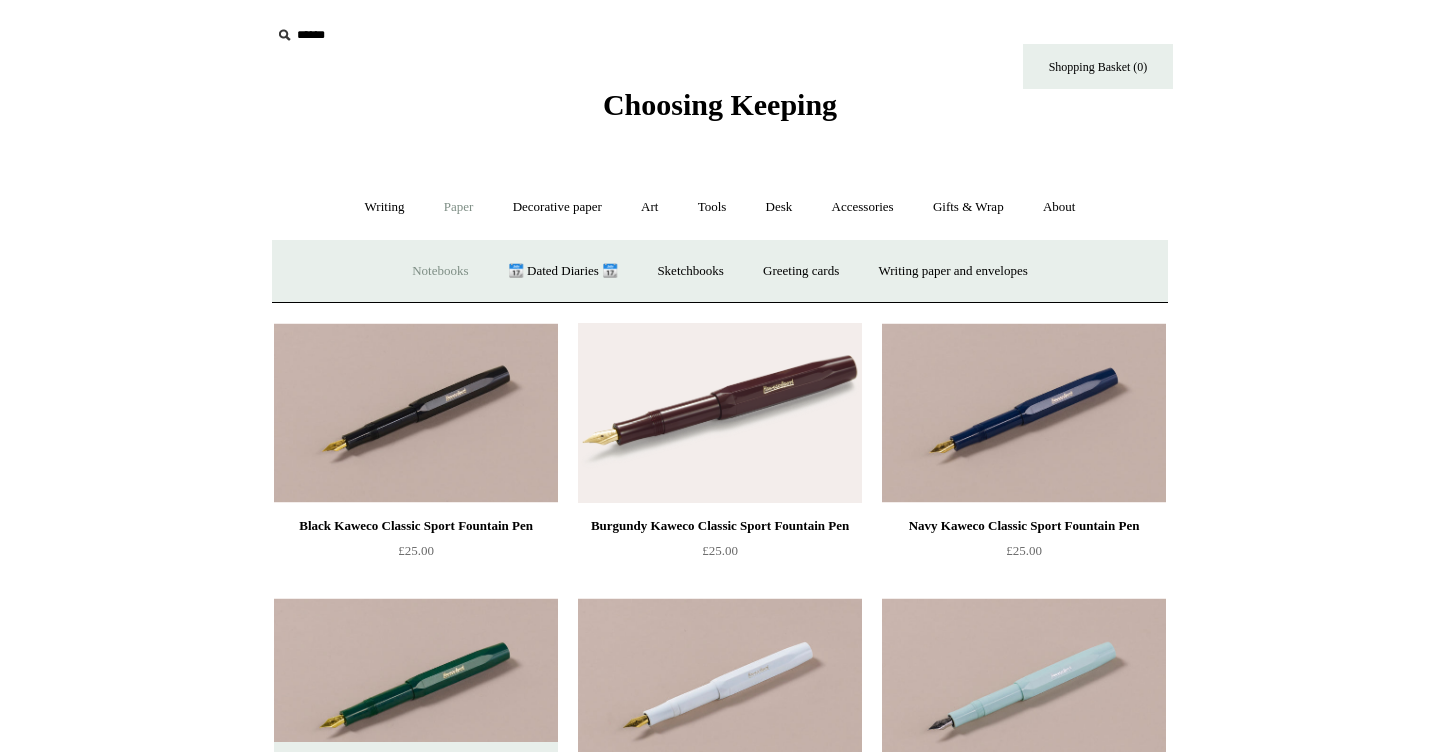 click on "Notebooks +" at bounding box center [440, 271] 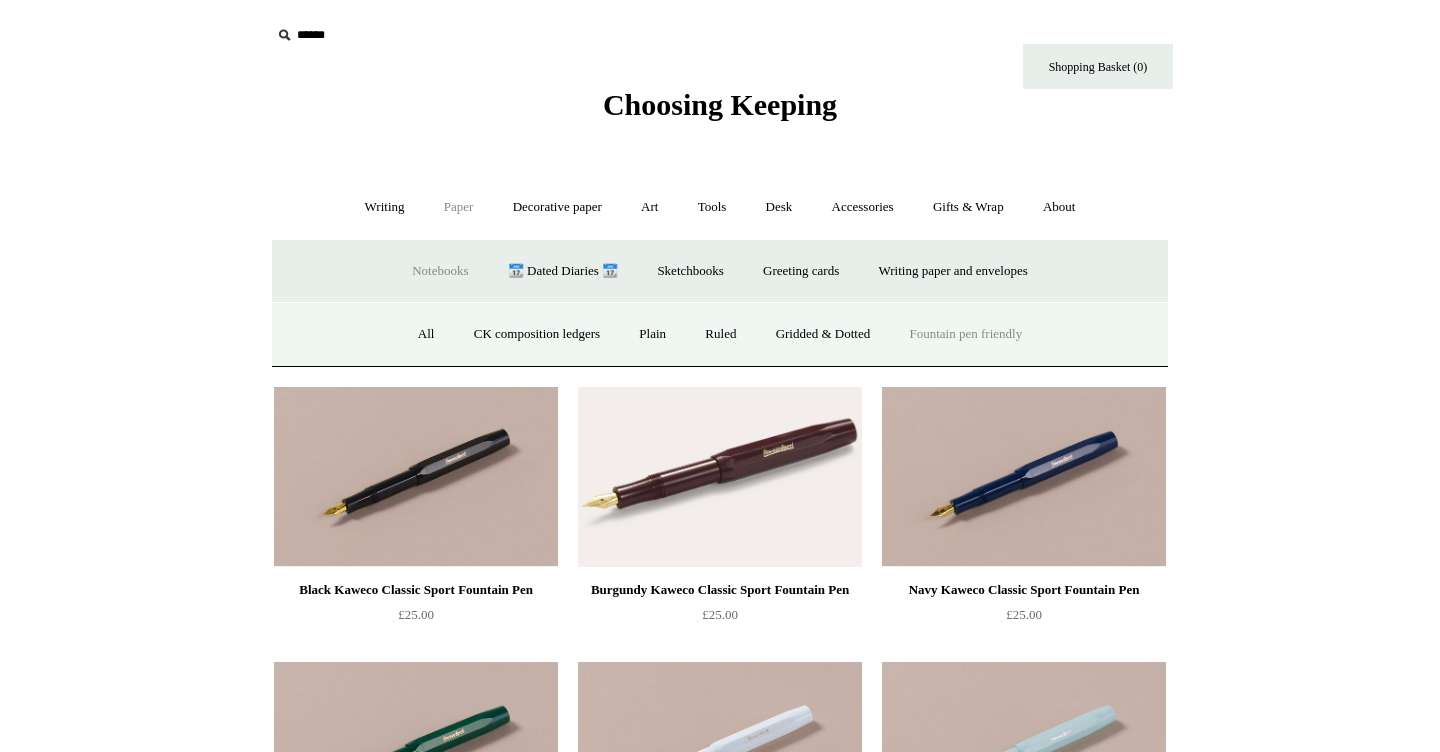 click on "Fountain pen friendly" at bounding box center [966, 334] 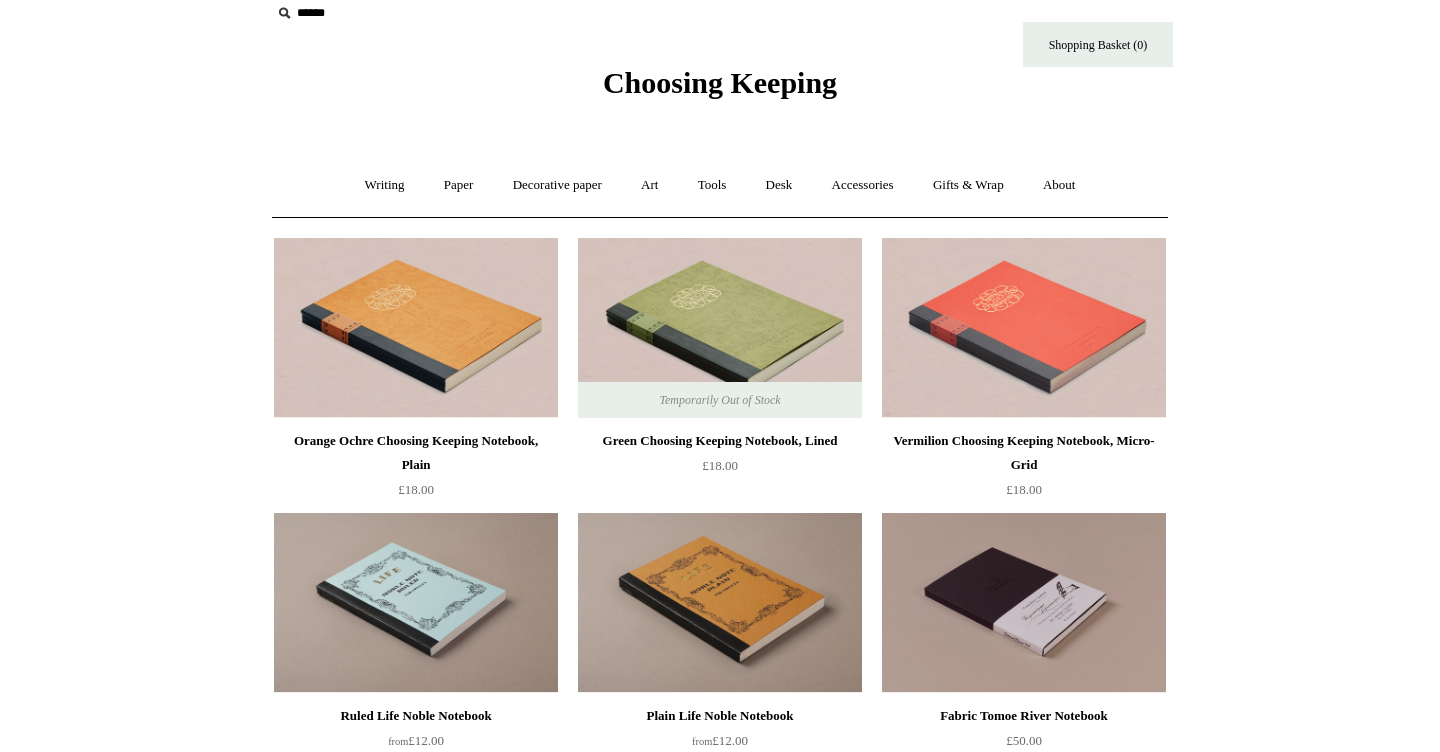 scroll, scrollTop: 0, scrollLeft: 0, axis: both 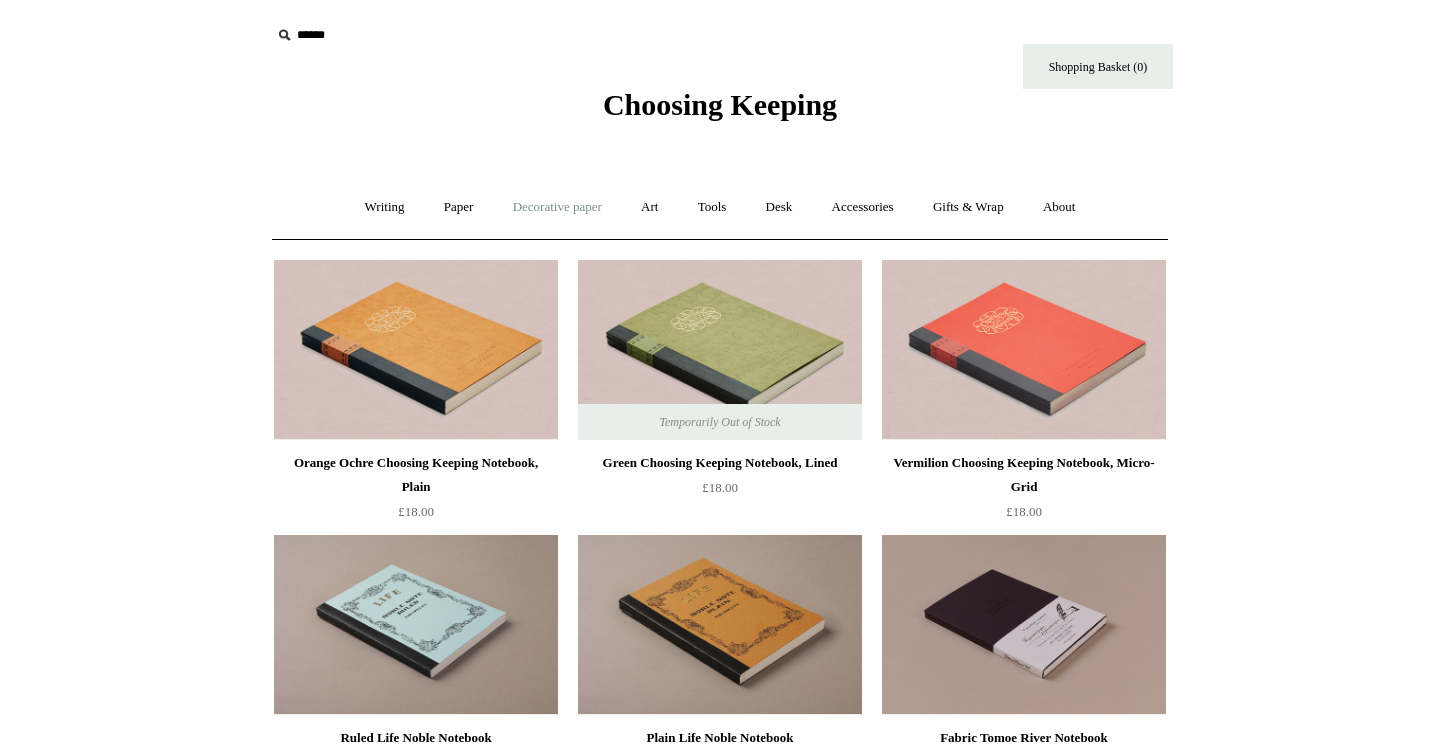 click on "Decorative paper +" at bounding box center (557, 207) 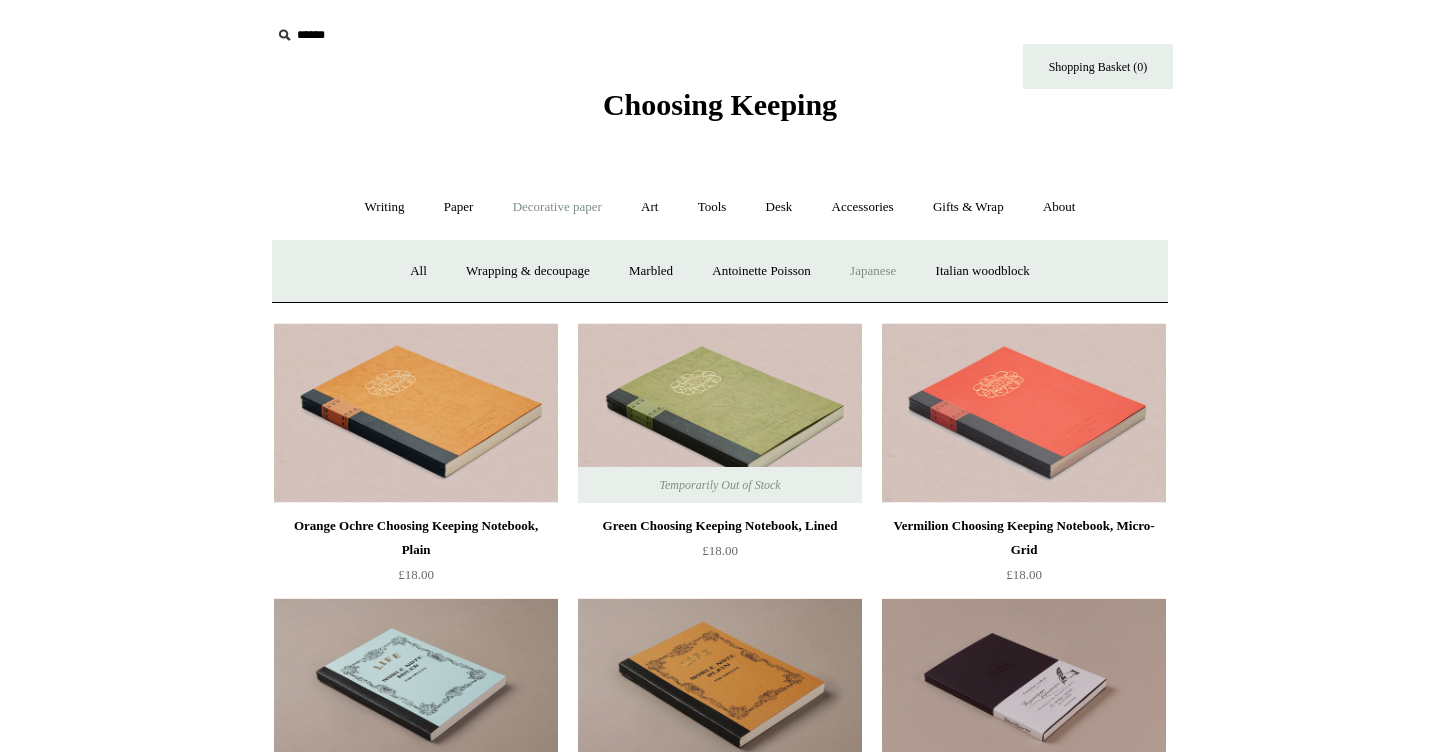 click on "Japanese" at bounding box center (873, 271) 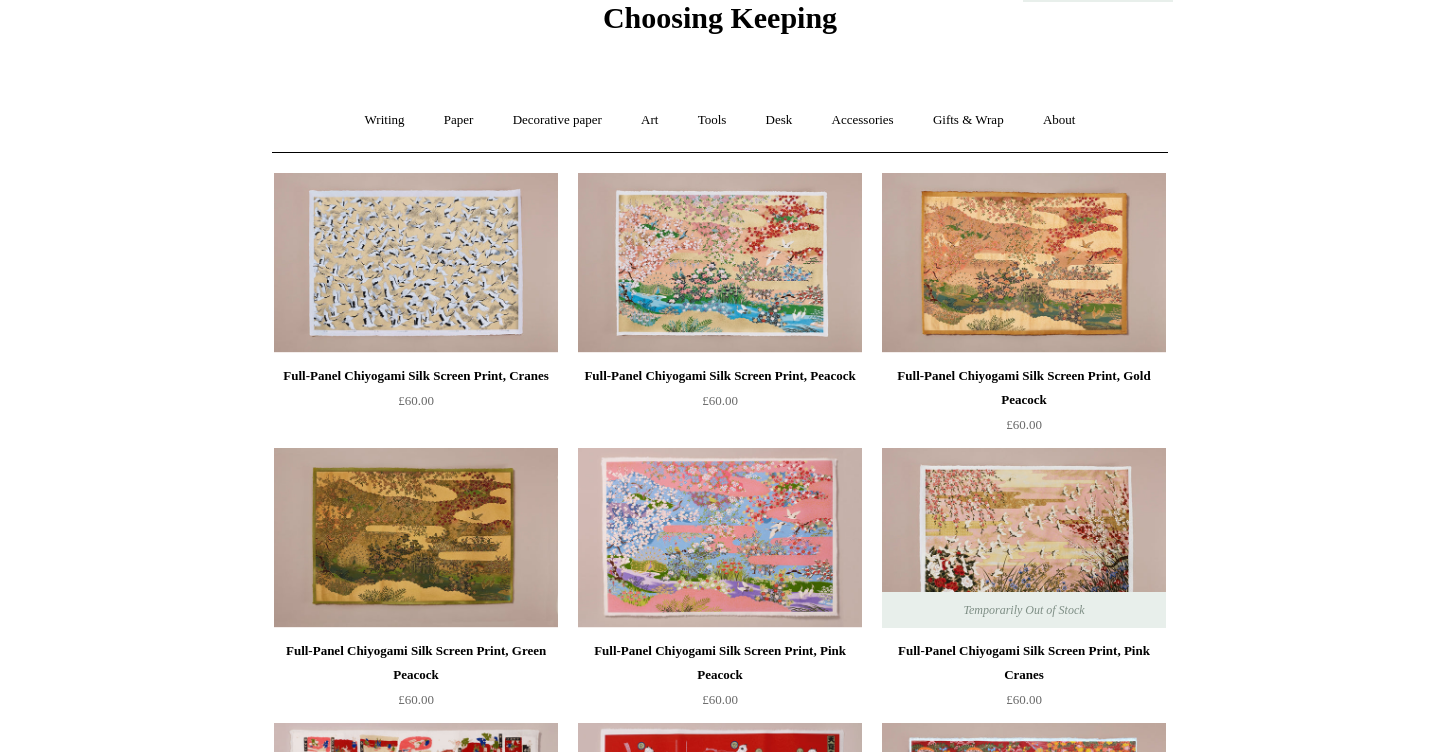 scroll, scrollTop: 0, scrollLeft: 0, axis: both 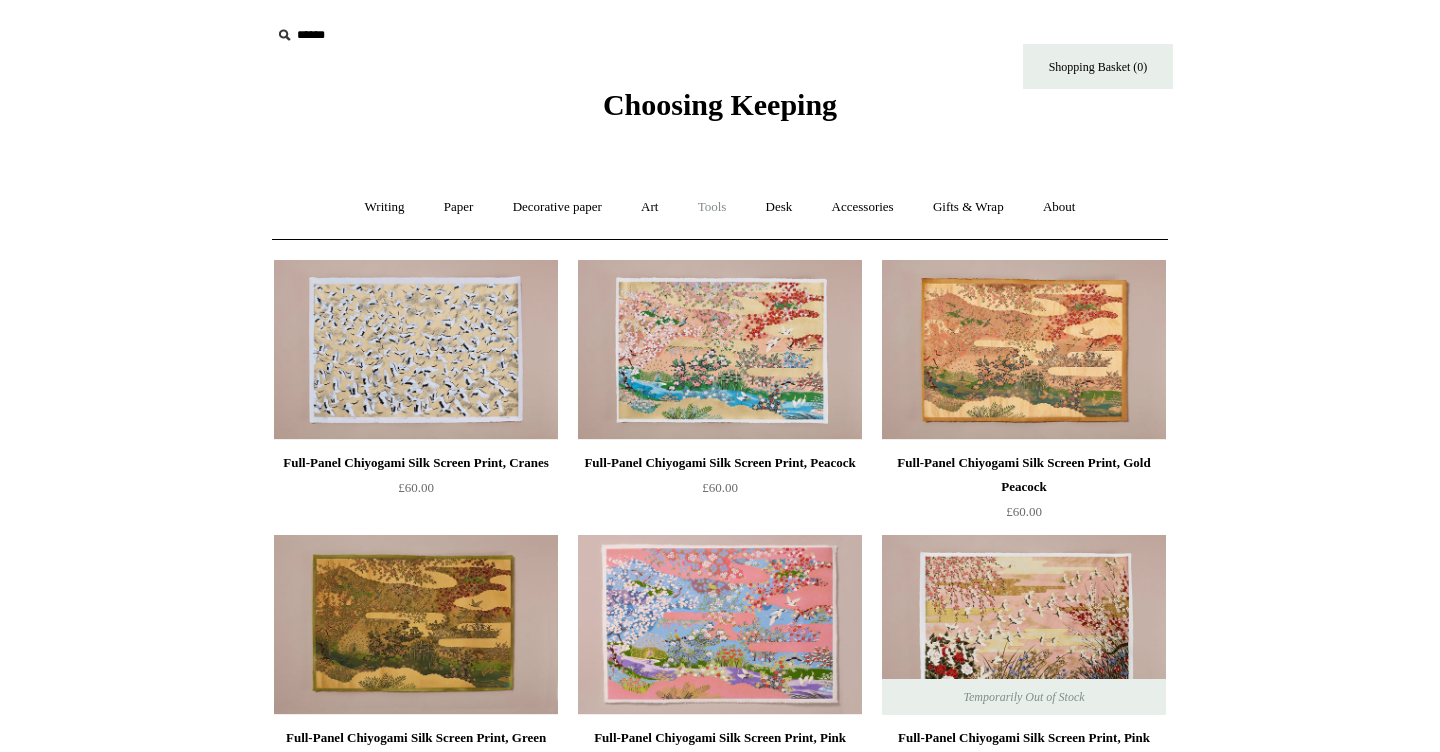 click on "Tools +" at bounding box center (712, 207) 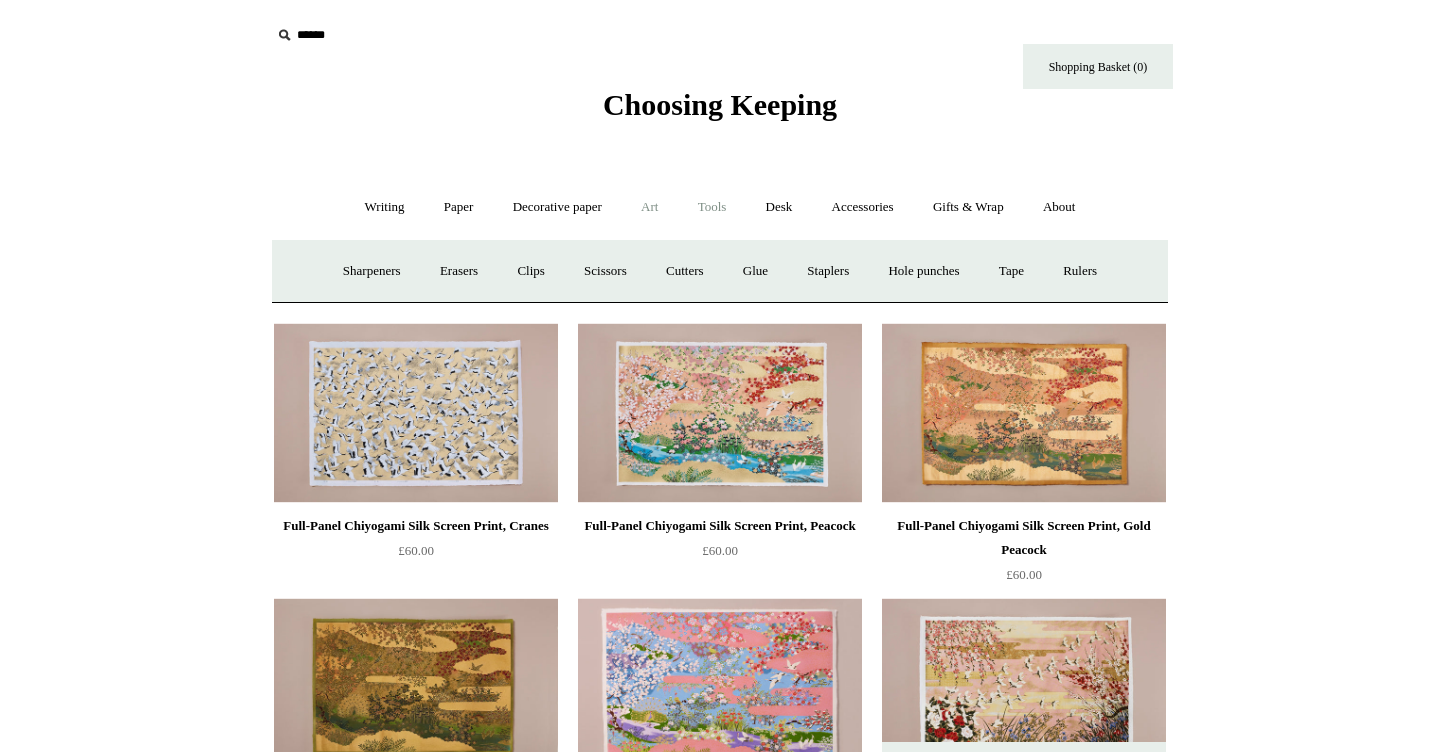 click on "Art +" at bounding box center [649, 207] 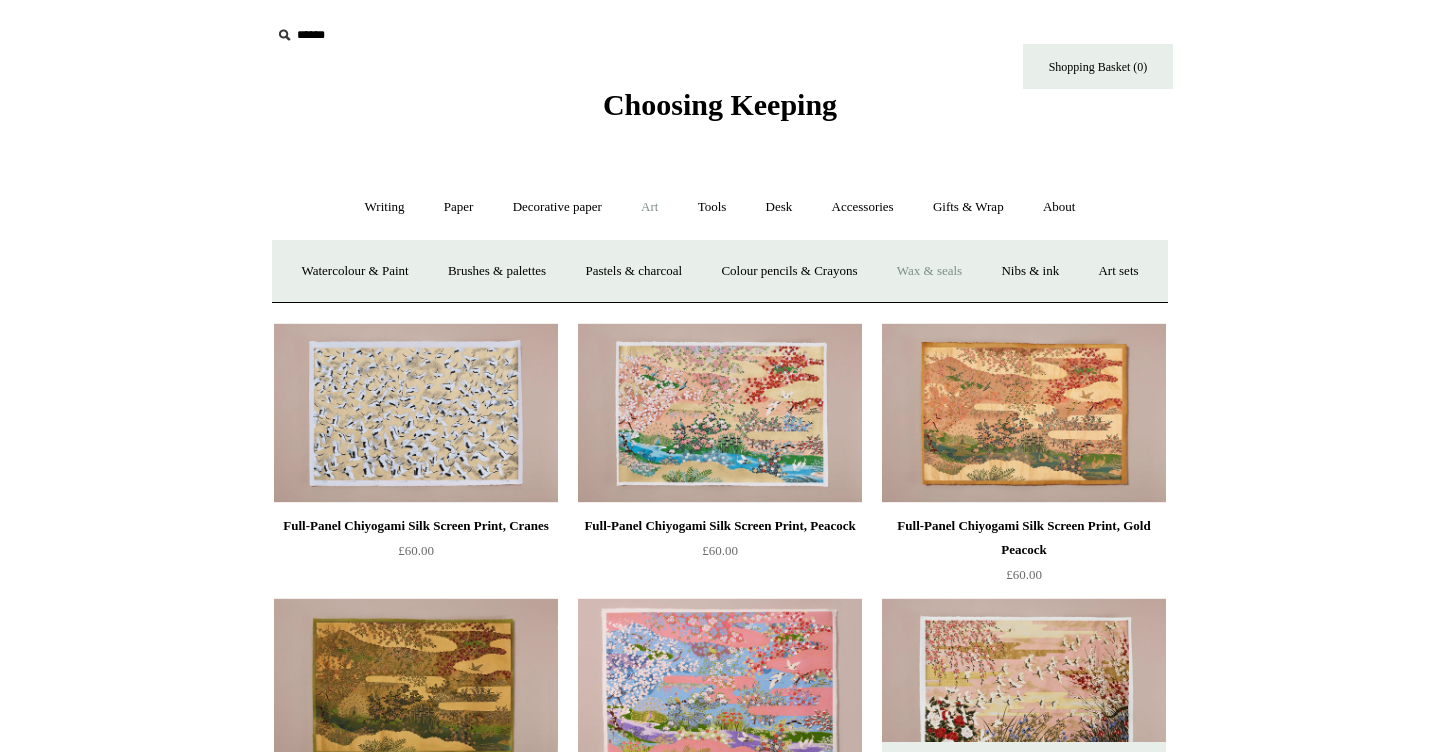 click on "Wax & seals" at bounding box center (929, 271) 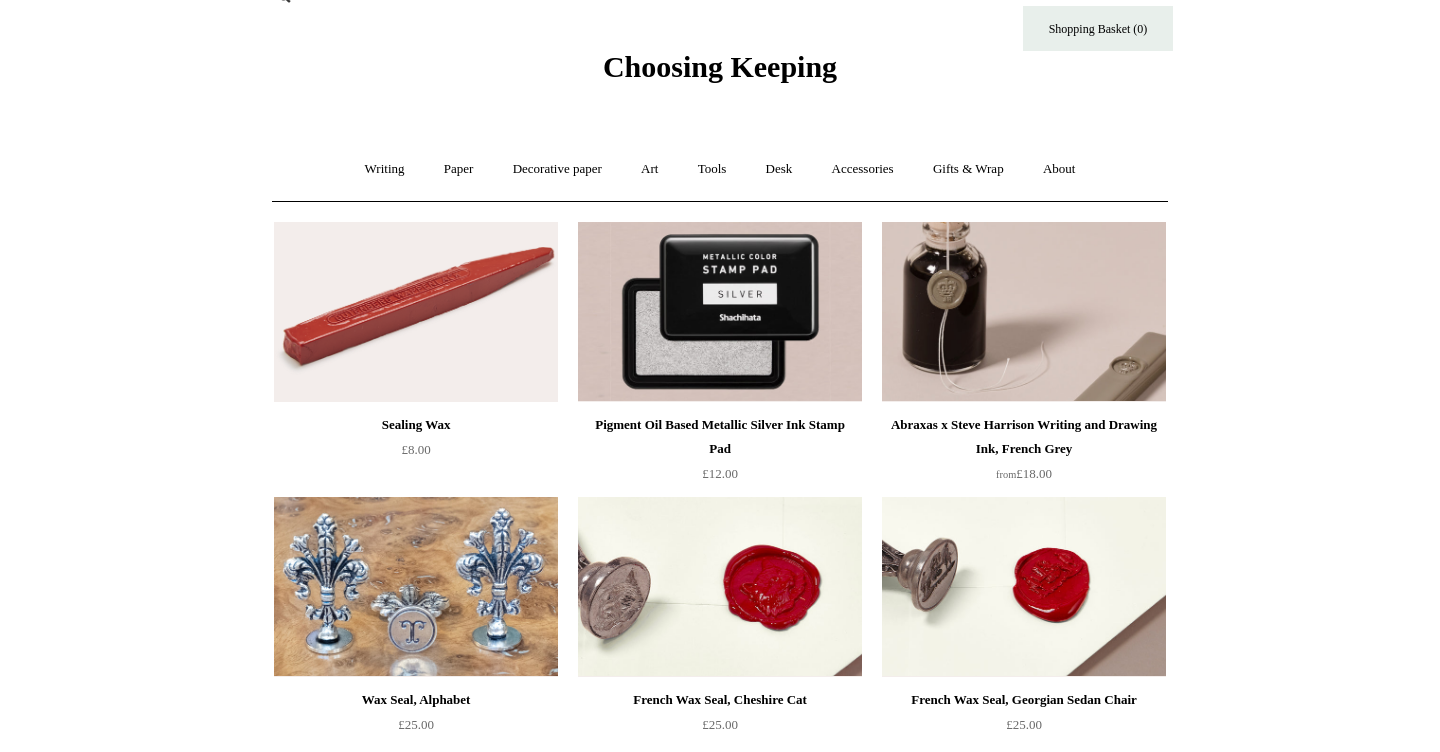 scroll, scrollTop: 40, scrollLeft: 0, axis: vertical 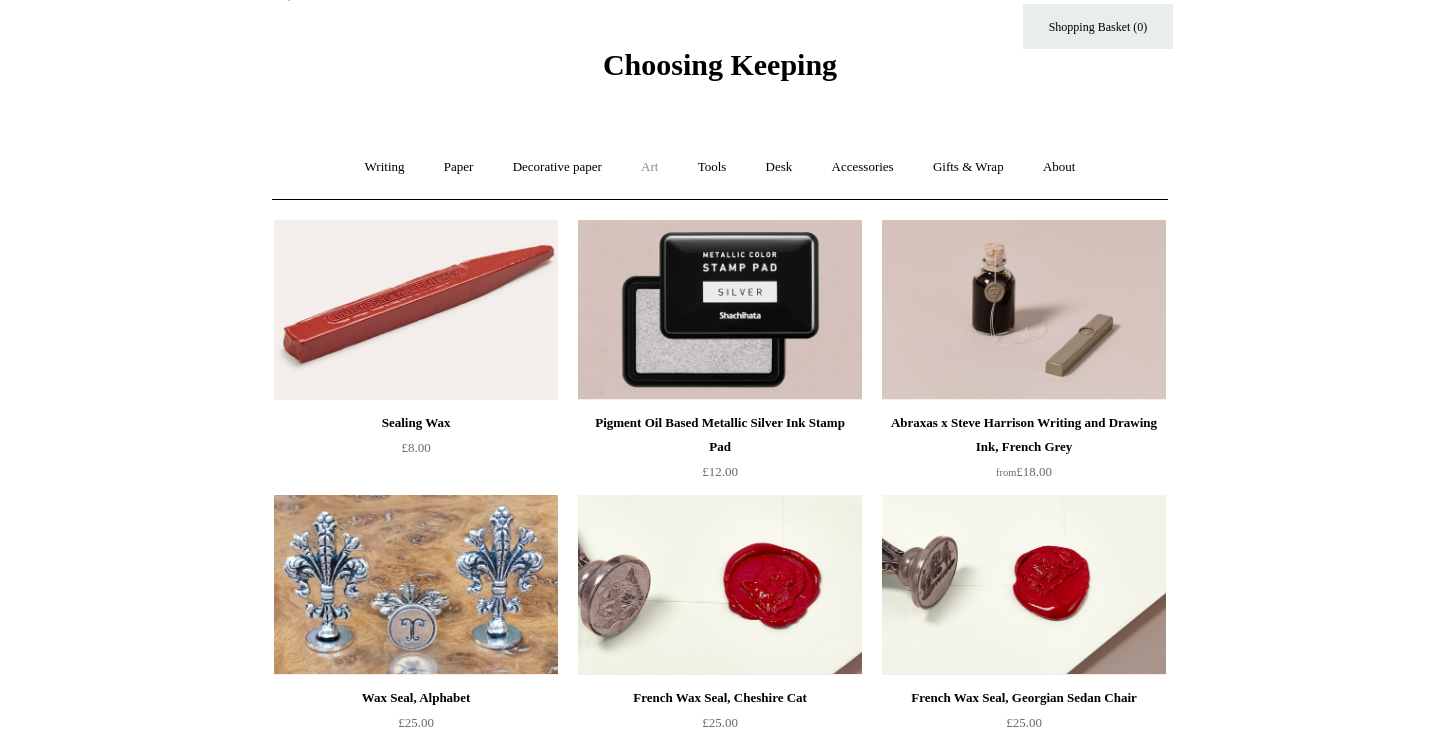 click on "Art +" at bounding box center (649, 167) 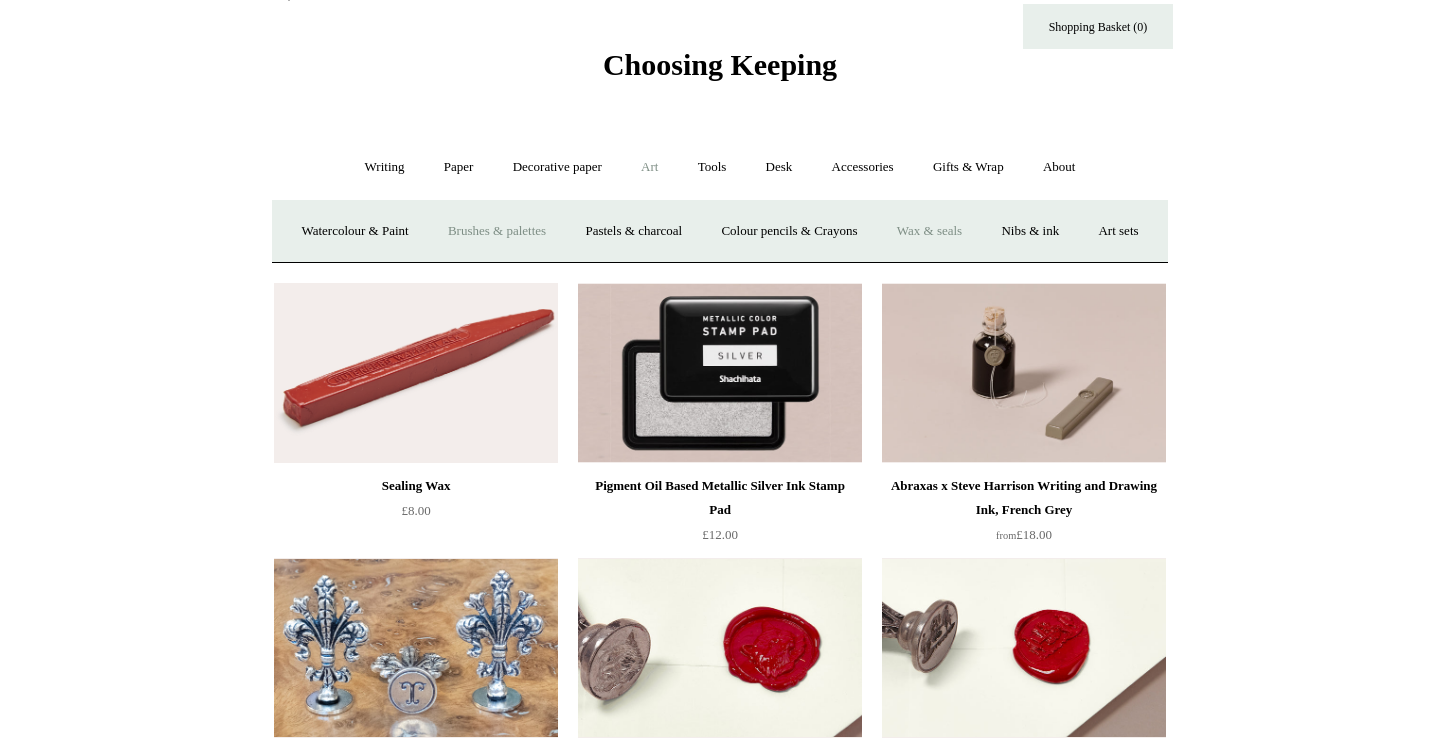 click on "Brushes & palettes" at bounding box center [497, 231] 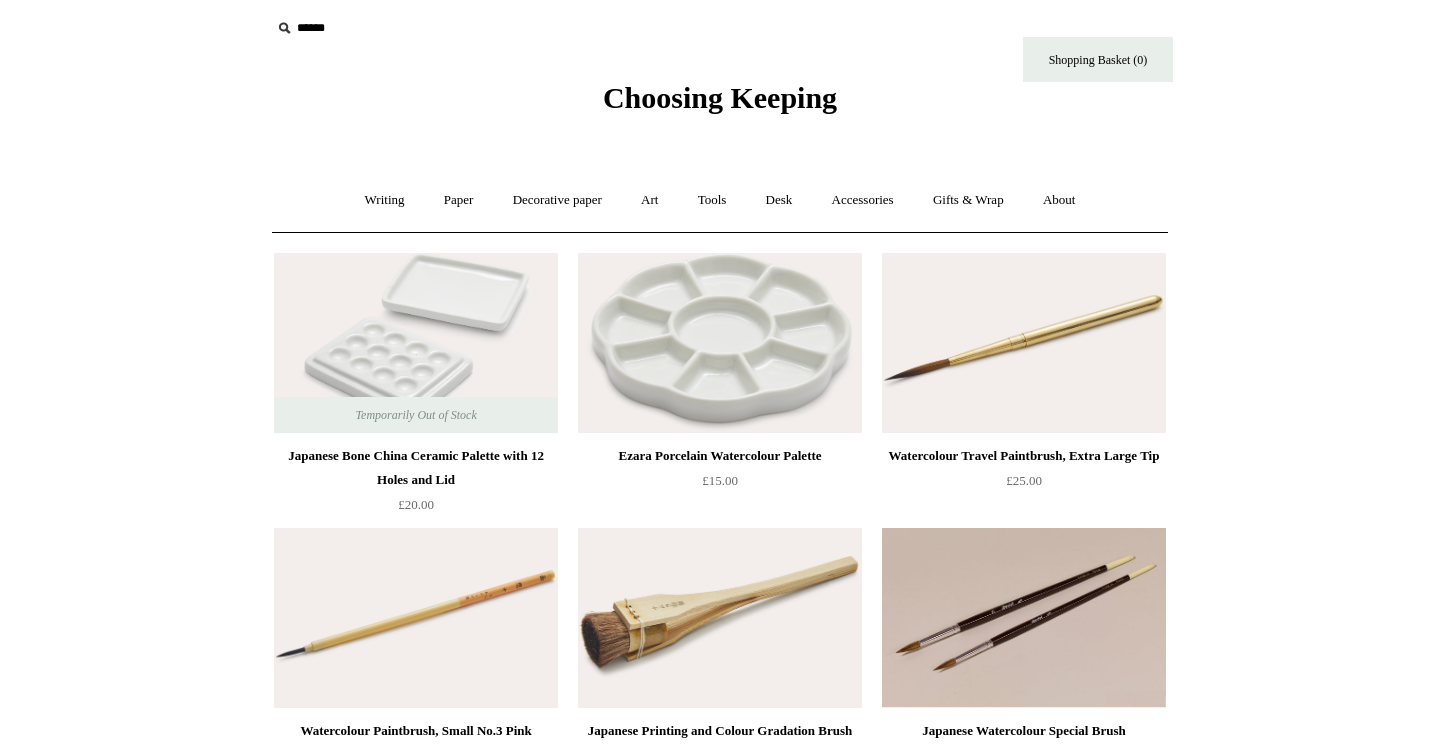 scroll, scrollTop: 0, scrollLeft: 0, axis: both 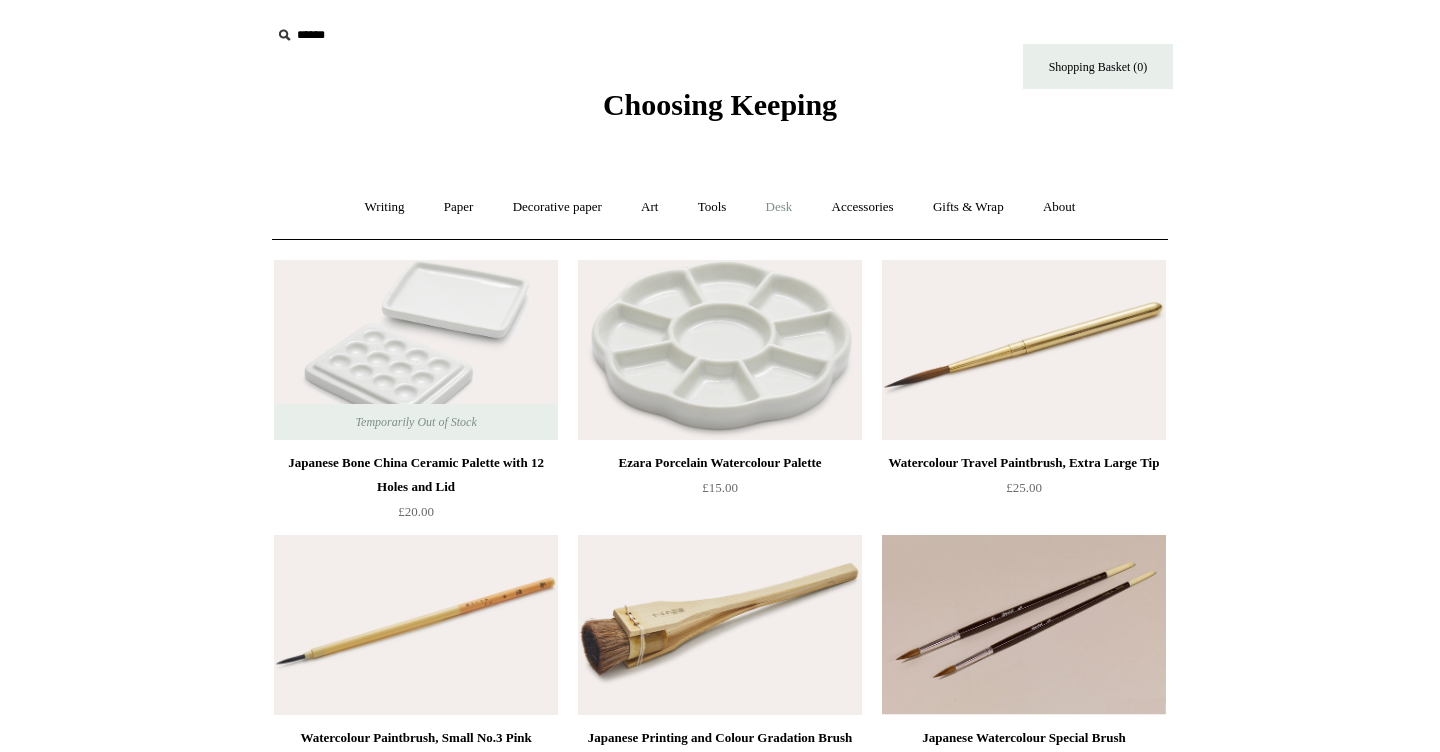 click on "Desk +" at bounding box center [779, 207] 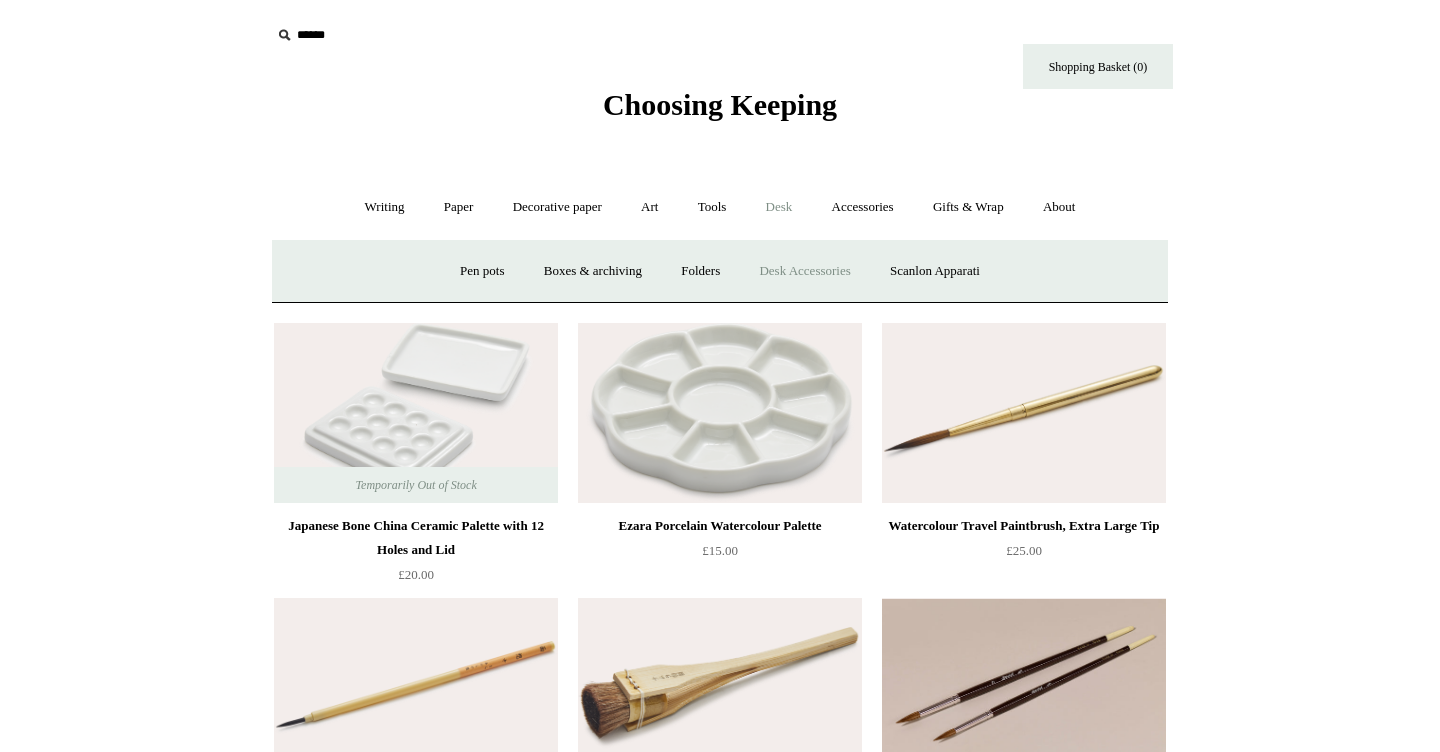 click on "Desk Accessories" at bounding box center (804, 271) 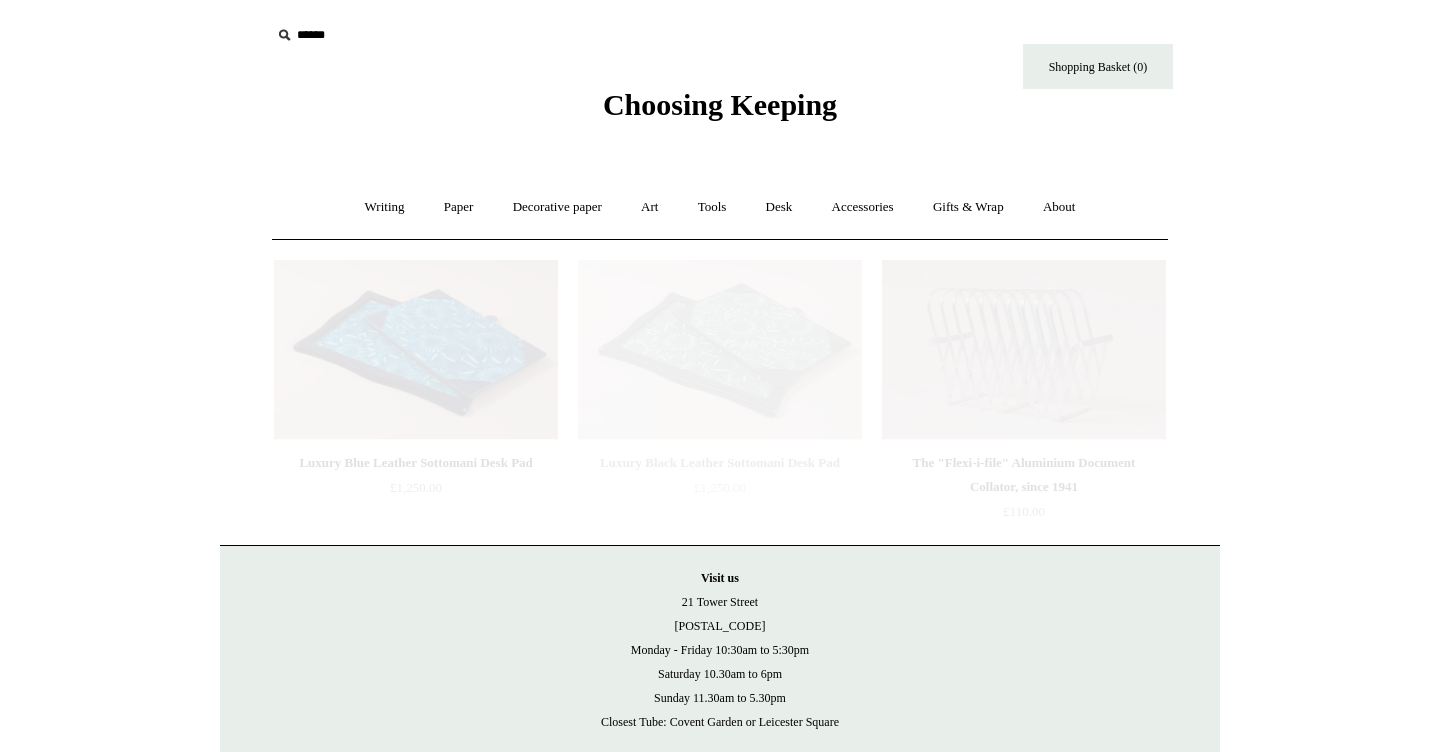scroll, scrollTop: 0, scrollLeft: 0, axis: both 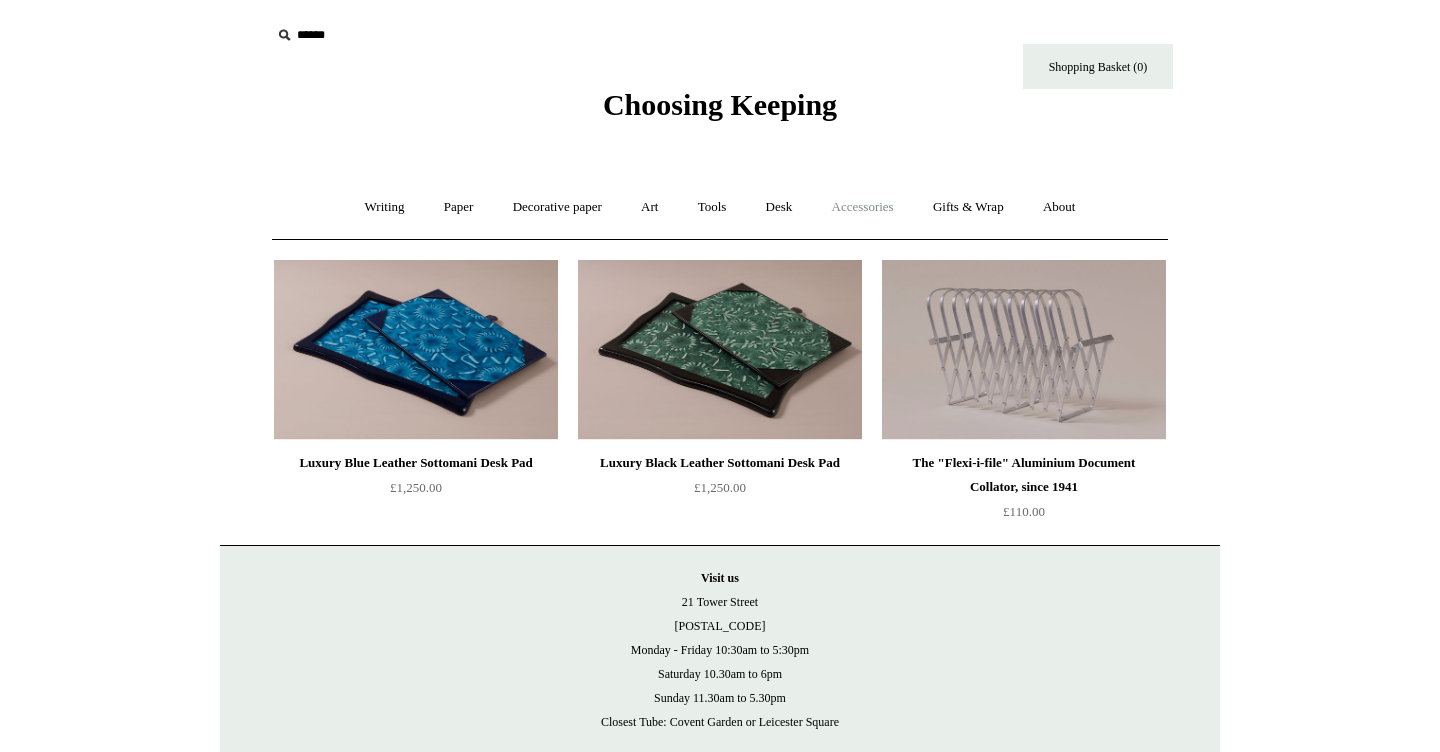click on "Accessories +" at bounding box center [863, 207] 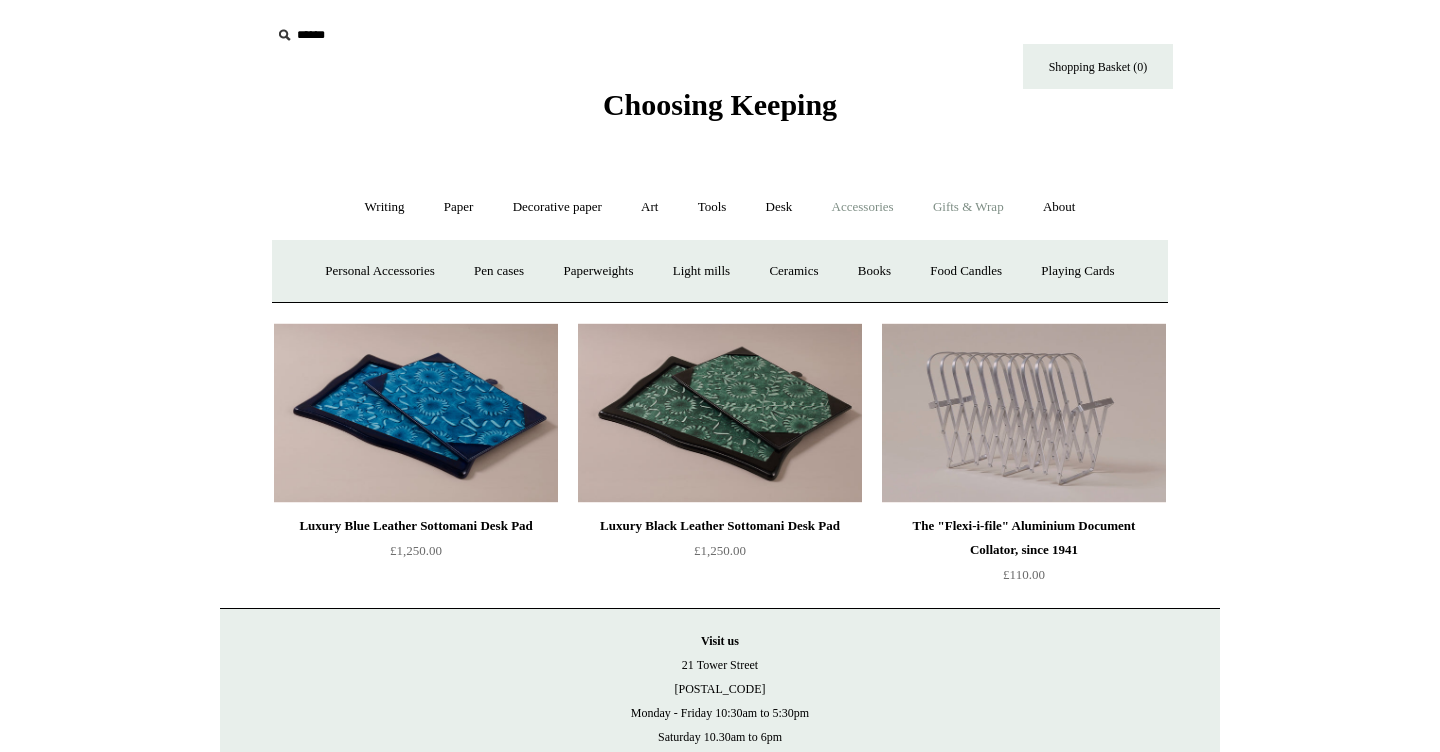 click on "Gifts & Wrap +" at bounding box center [968, 207] 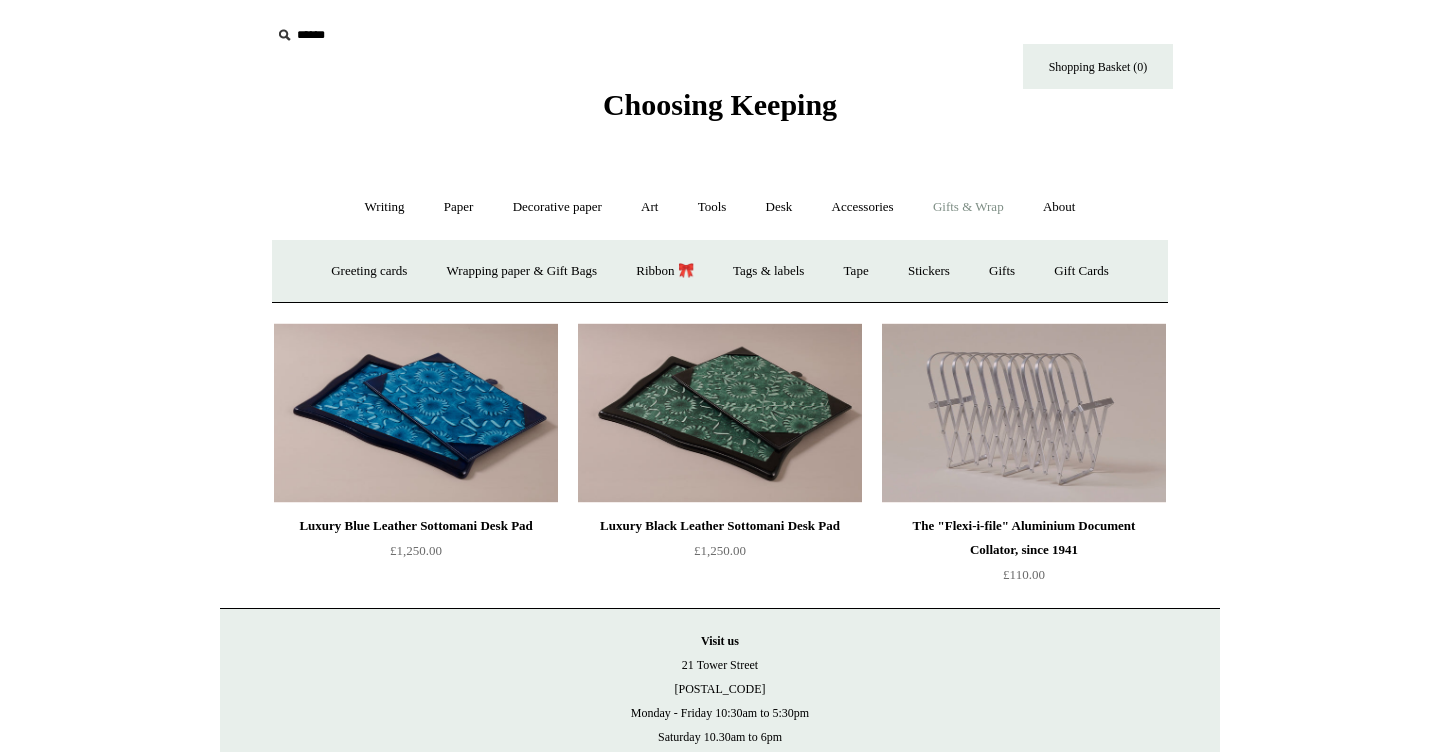 click on "Gifts & Wrap -" at bounding box center (968, 207) 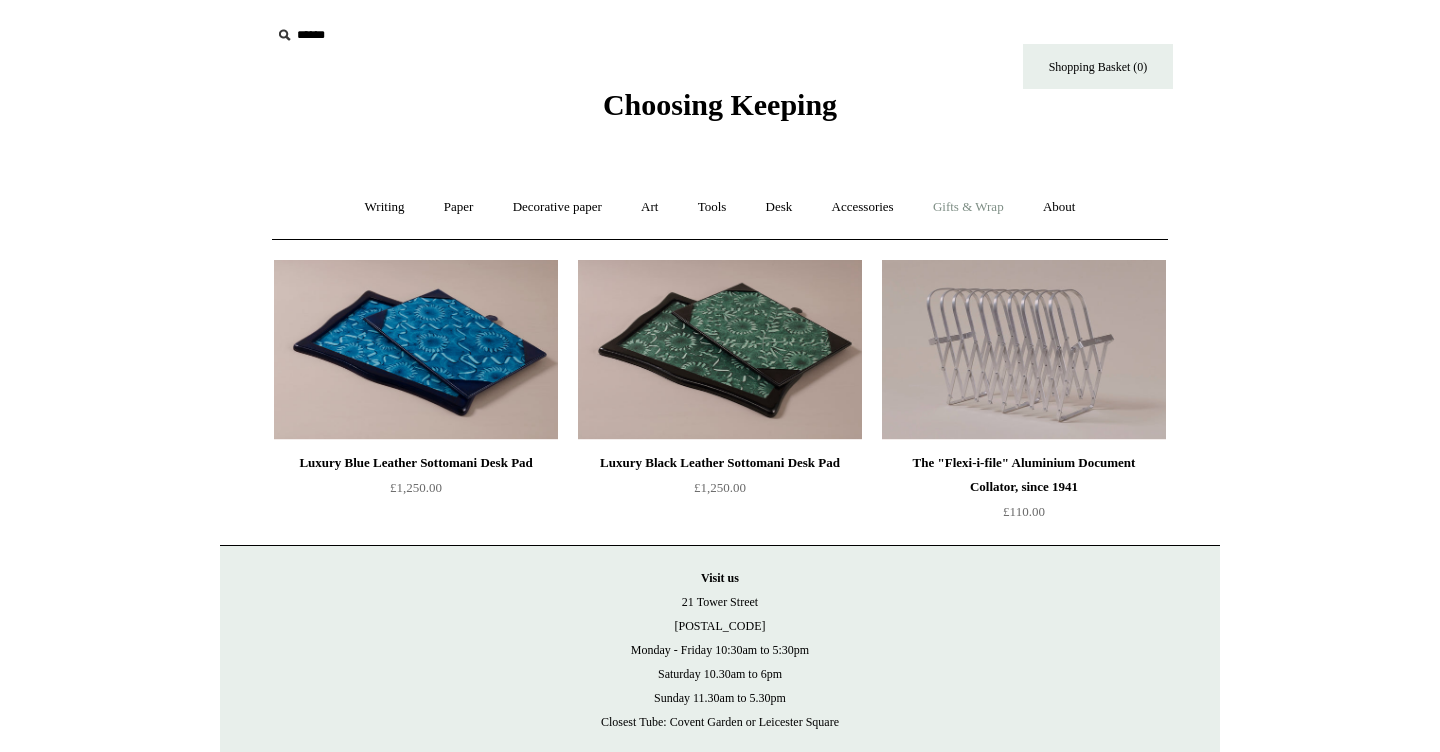click on "Gifts & Wrap +" at bounding box center (968, 207) 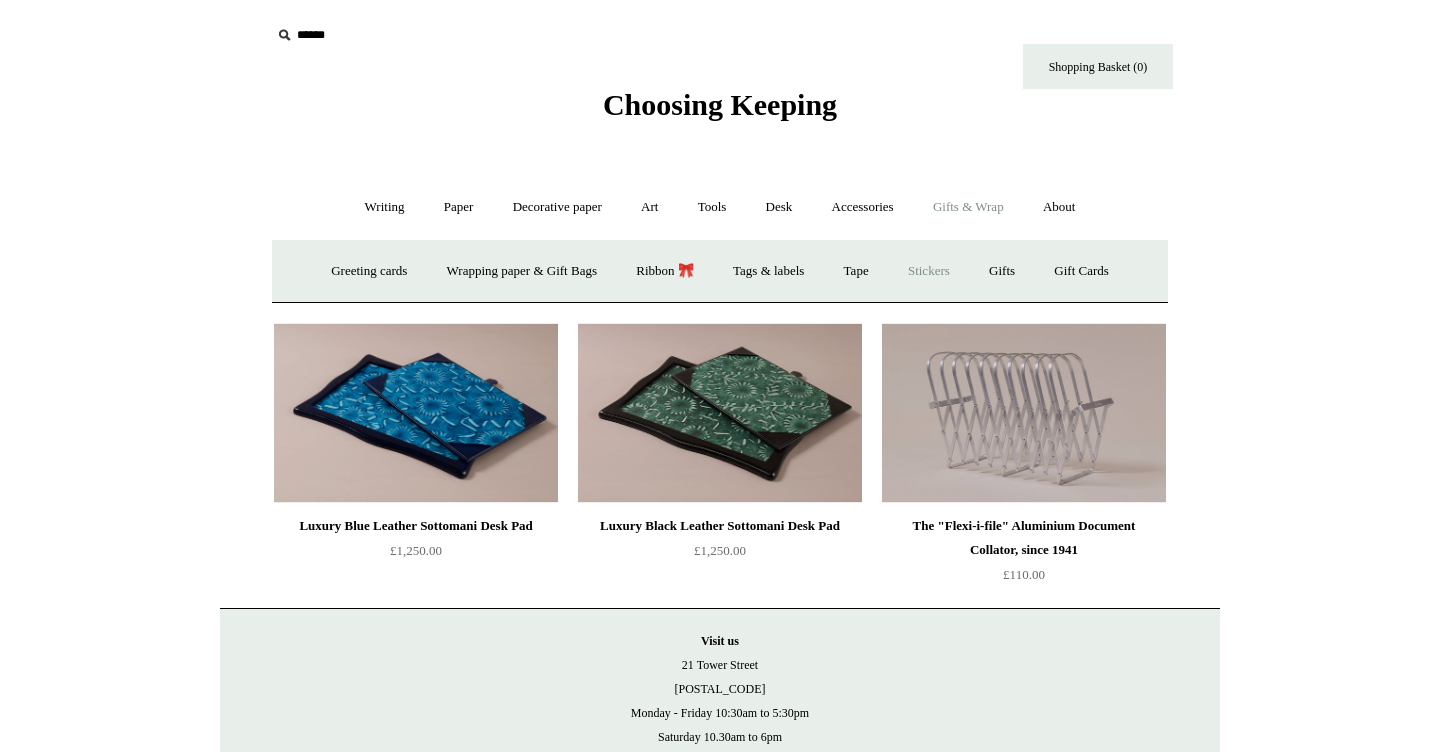 click on "Stickers" at bounding box center [929, 271] 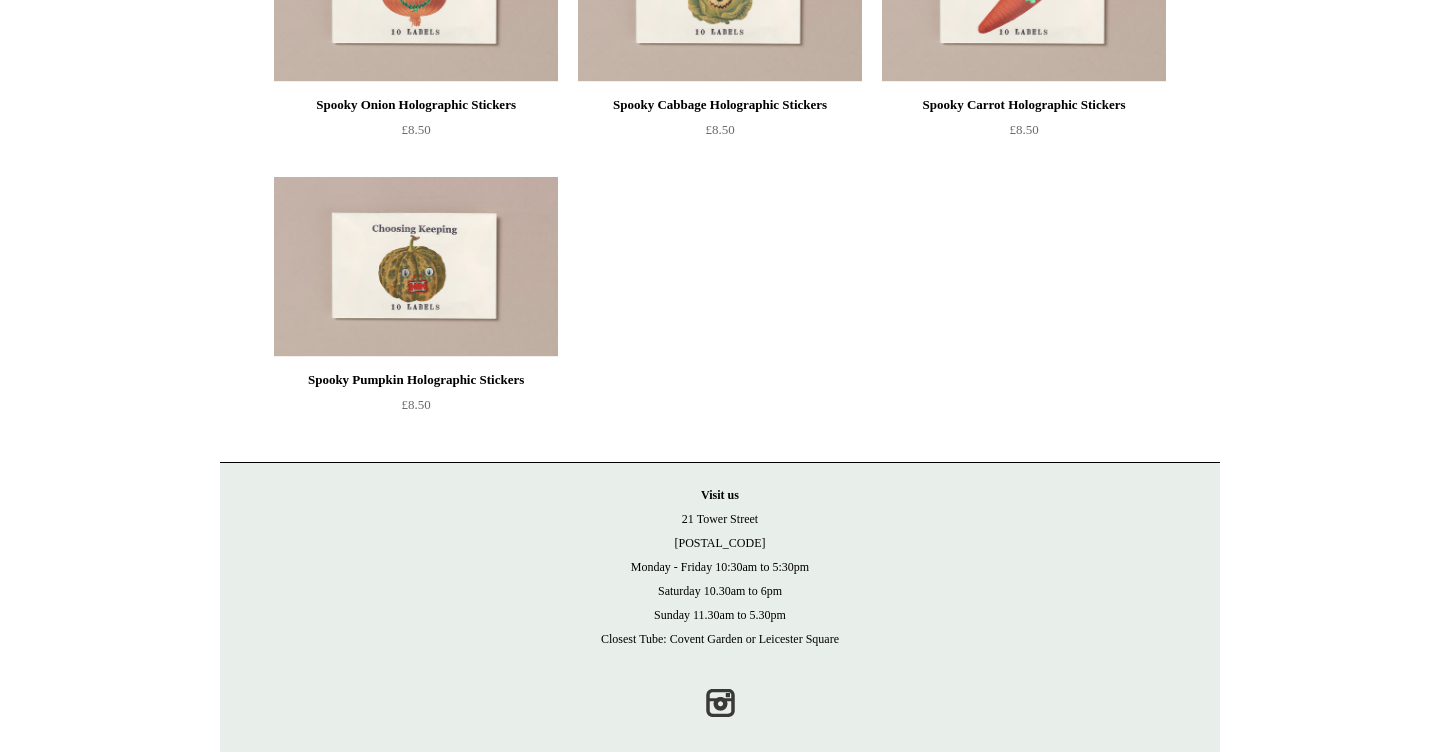 scroll, scrollTop: 1481, scrollLeft: 0, axis: vertical 